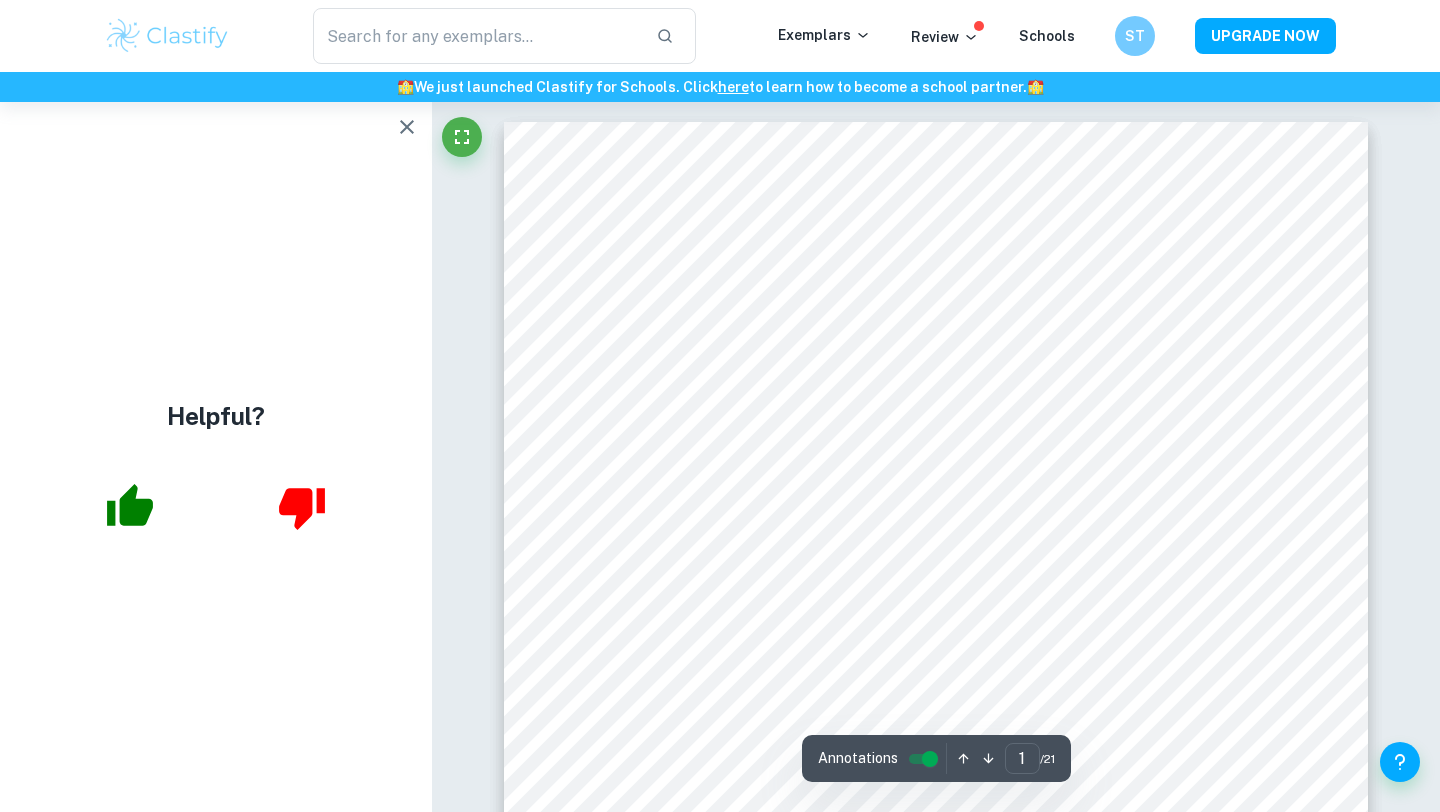 scroll, scrollTop: 0, scrollLeft: 0, axis: both 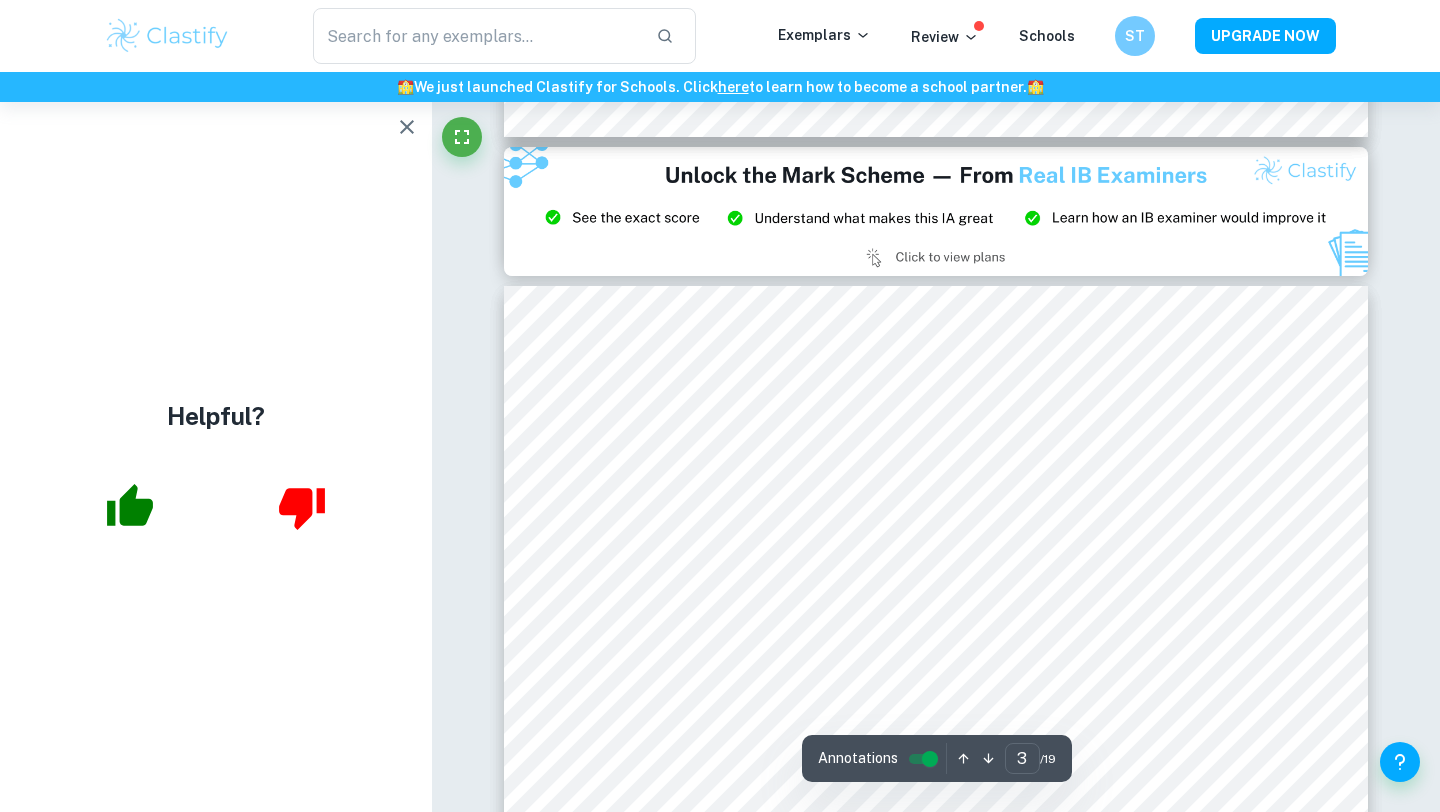 type on "2" 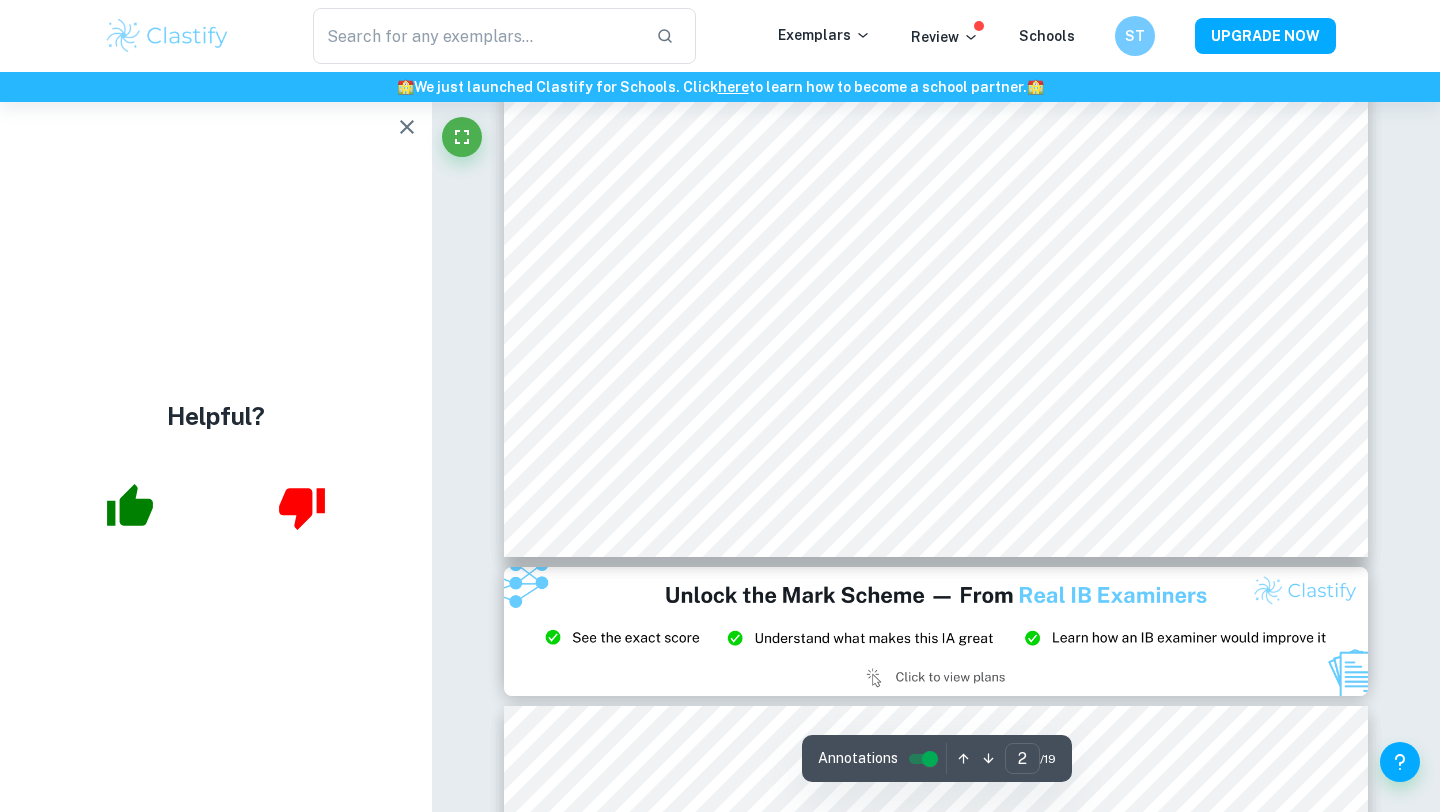 scroll, scrollTop: 2147, scrollLeft: 0, axis: vertical 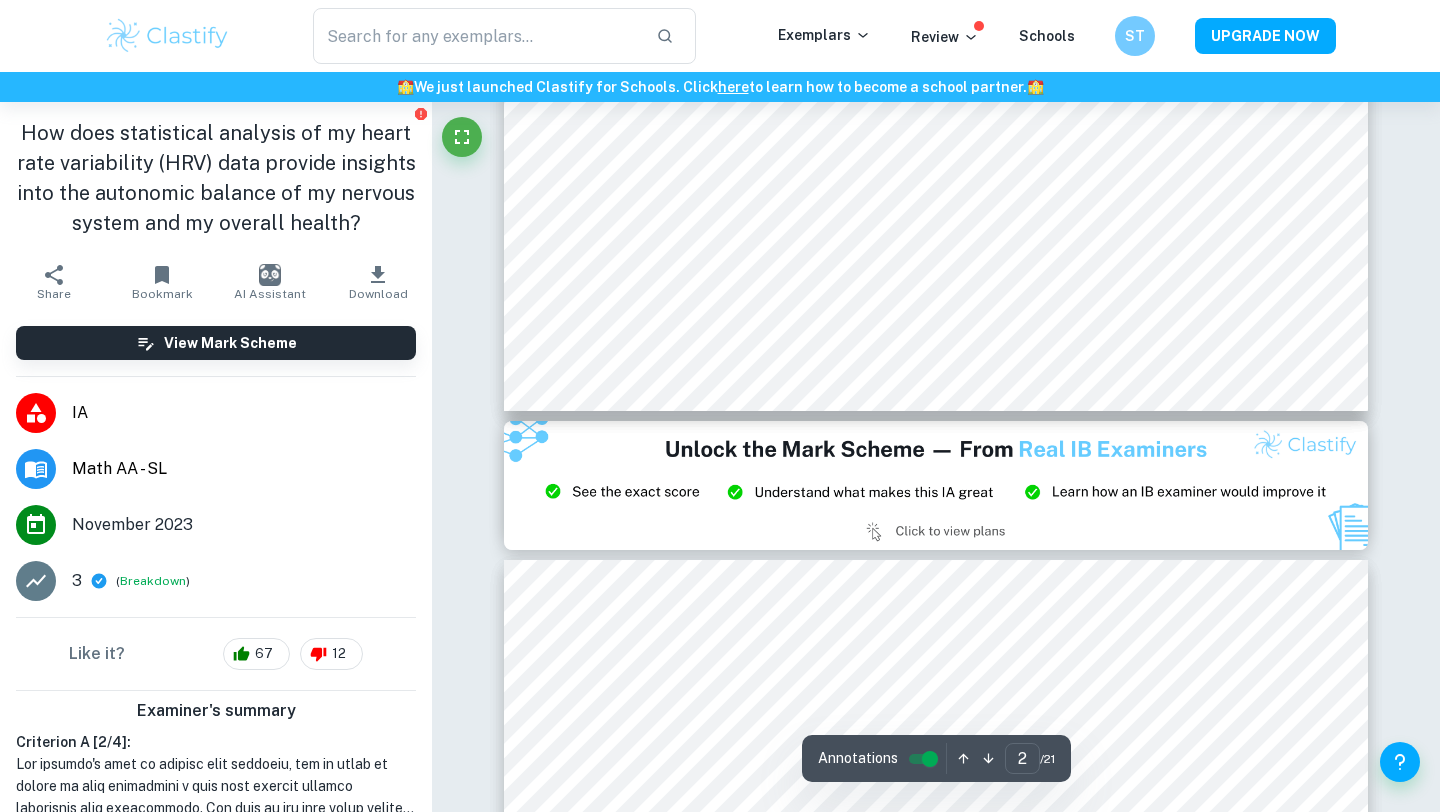 type on "3" 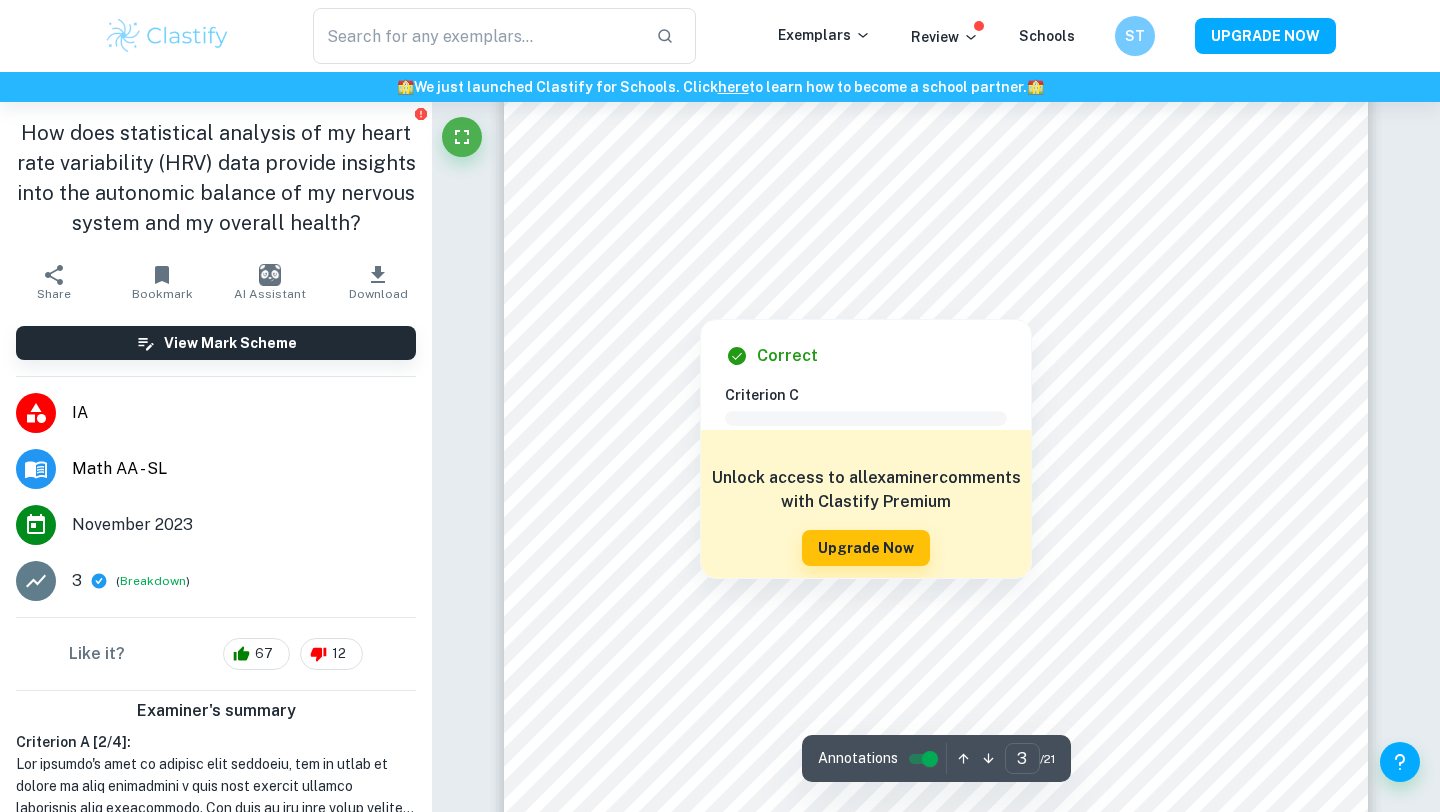 scroll, scrollTop: 2781, scrollLeft: 0, axis: vertical 